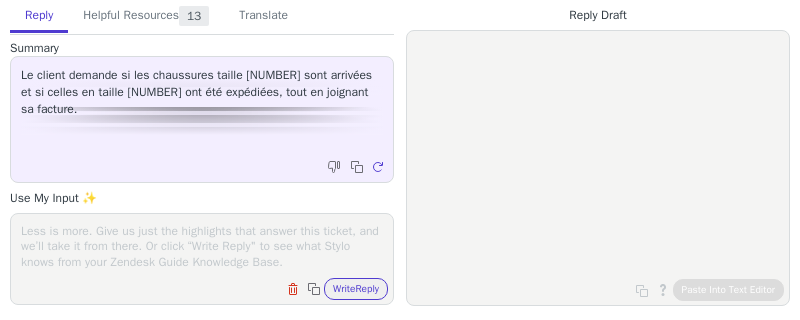 scroll, scrollTop: 0, scrollLeft: 0, axis: both 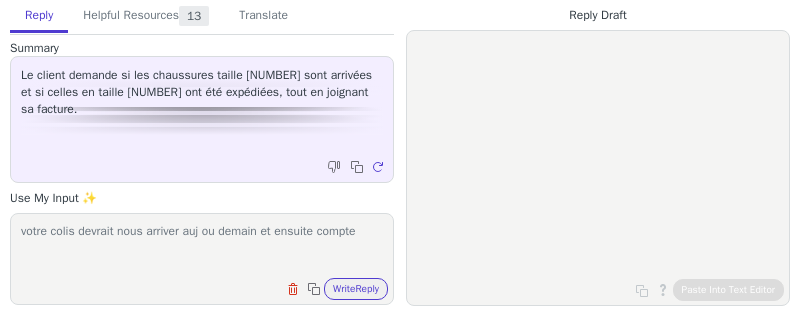 click on "votre colis devrait nous arriver auj ou demain et ensuite compte" at bounding box center [202, 246] 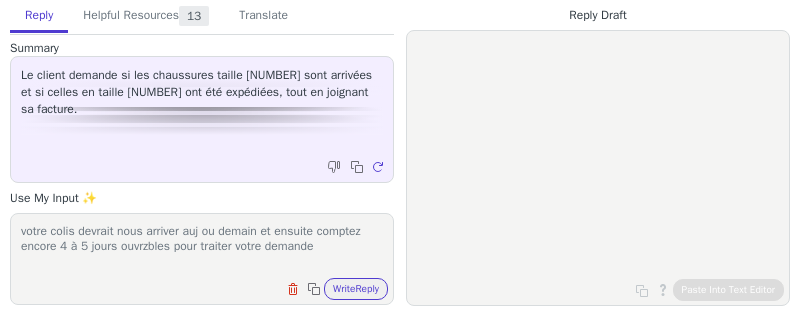 scroll, scrollTop: 0, scrollLeft: 0, axis: both 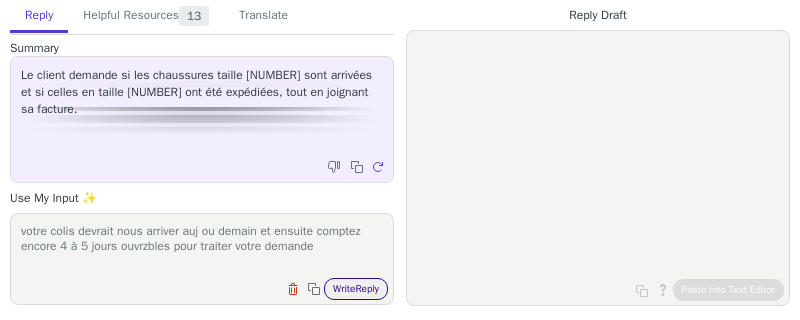 type on "votre colis devrait nous arriver auj ou demain et ensuite comptez encore 4 à 5 jours ouvrzbles pour traiter votre demande" 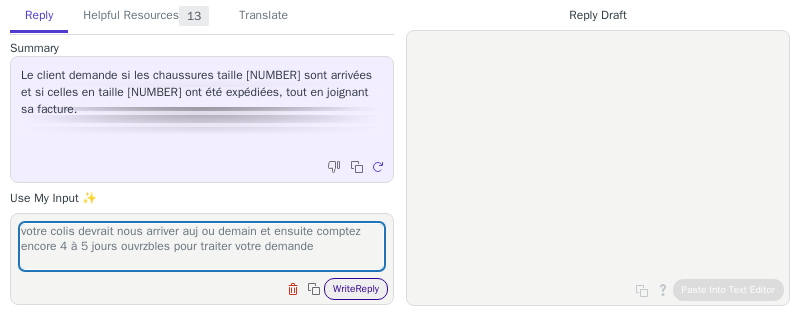 click on "Write  Reply" at bounding box center [356, 289] 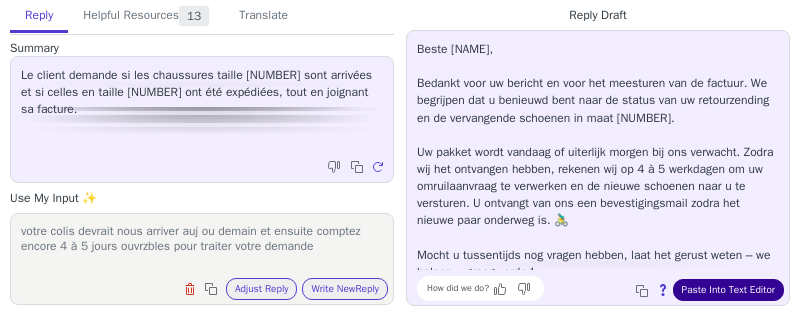 click on "Paste Into Text Editor" at bounding box center [728, 290] 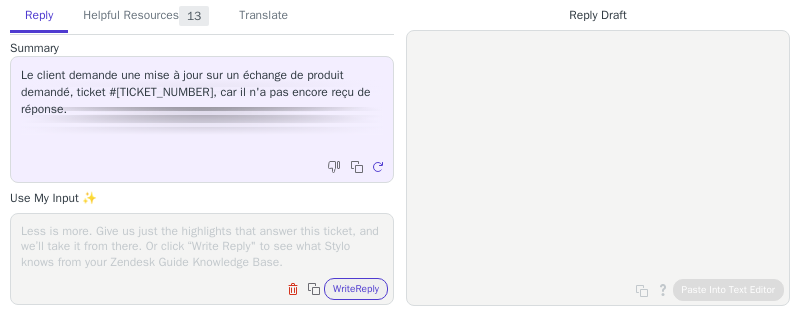 scroll, scrollTop: 0, scrollLeft: 0, axis: both 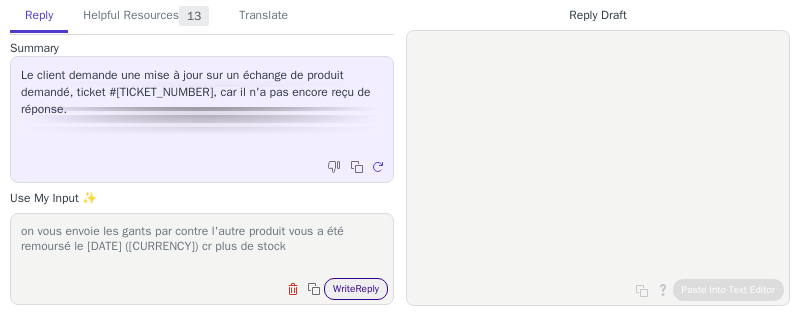 type on "on vous envoie les gants par contre l'autre produit vous a été remoursé le [DATE] ([CURRENCY]) cr plus de stock" 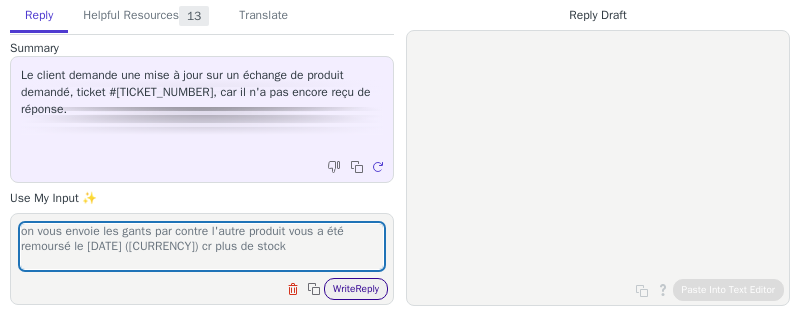 click on "Write  Reply" at bounding box center [356, 289] 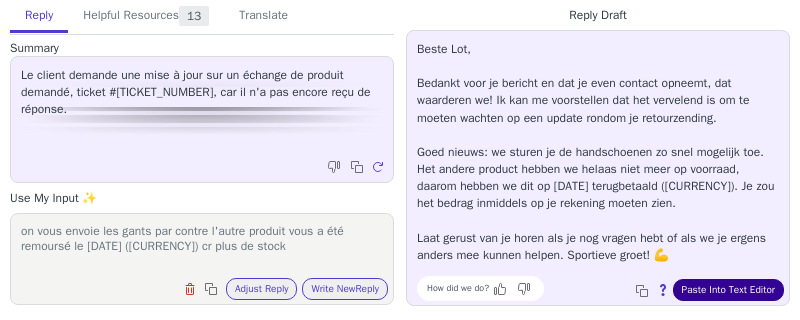 click on "Paste Into Text Editor" at bounding box center [728, 290] 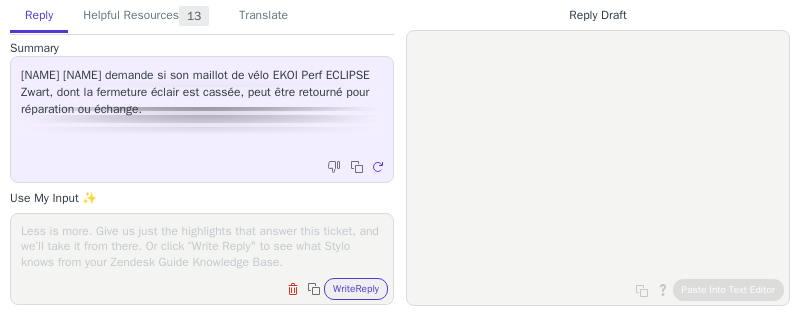 scroll, scrollTop: 0, scrollLeft: 0, axis: both 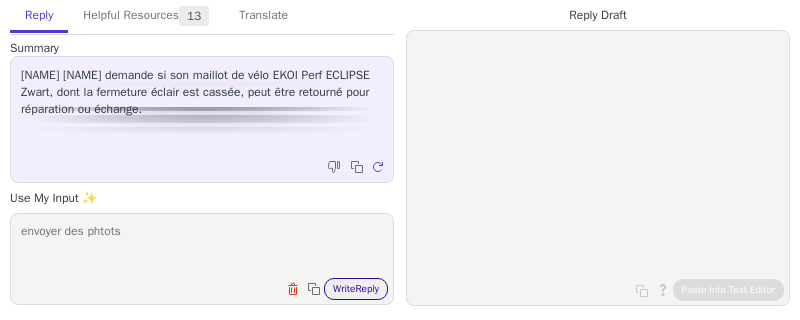 type on "envoyer des phtots" 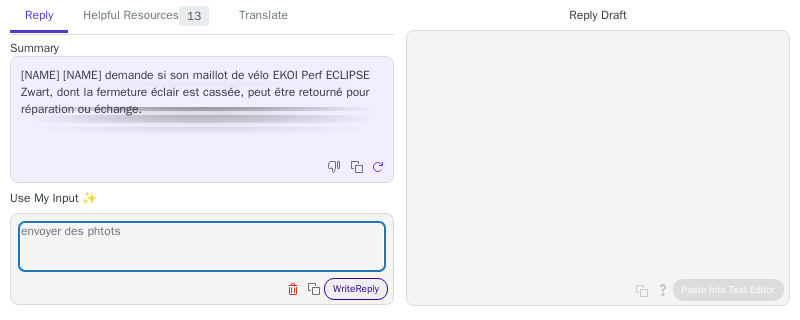 click on "Write  Reply" at bounding box center (356, 289) 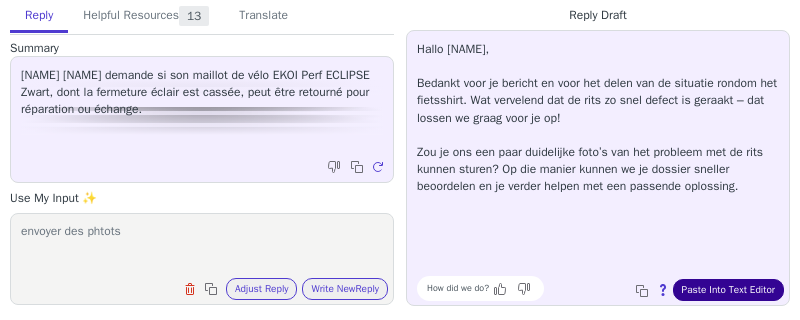 click on "Paste Into Text Editor" at bounding box center [728, 290] 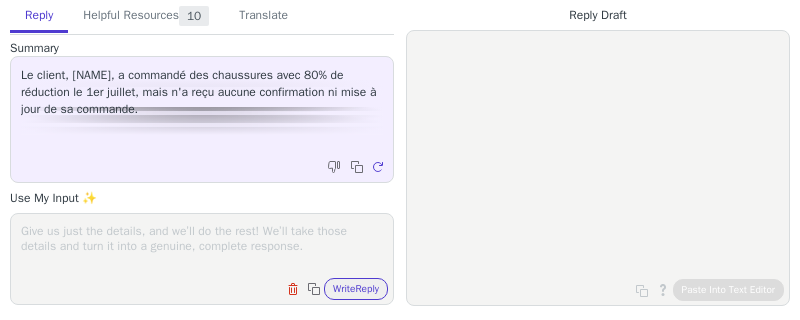 scroll, scrollTop: 0, scrollLeft: 0, axis: both 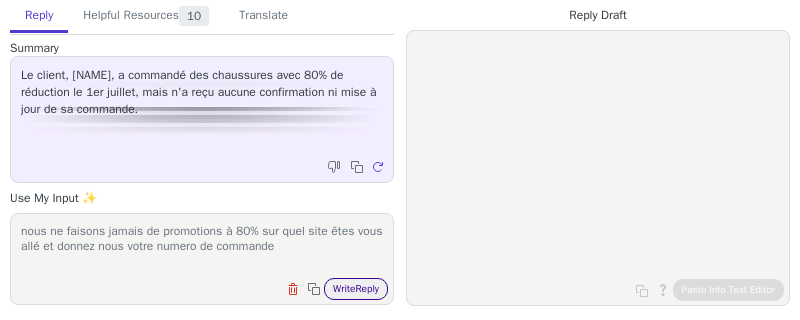 type on "nous ne faisons jamais de promotions à 80% sur quel site êtes vous allé et donnez nous votre numero de commande" 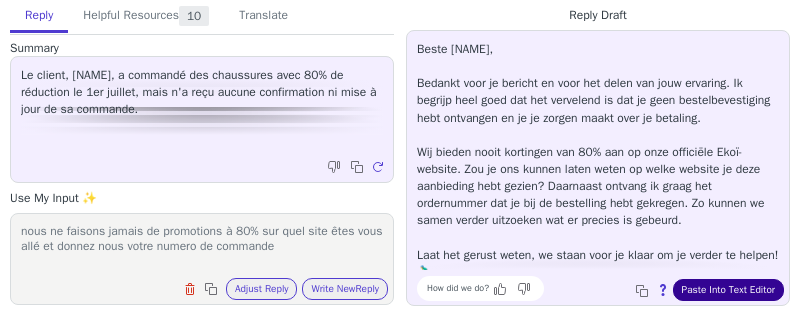 click on "Paste Into Text Editor" at bounding box center [728, 290] 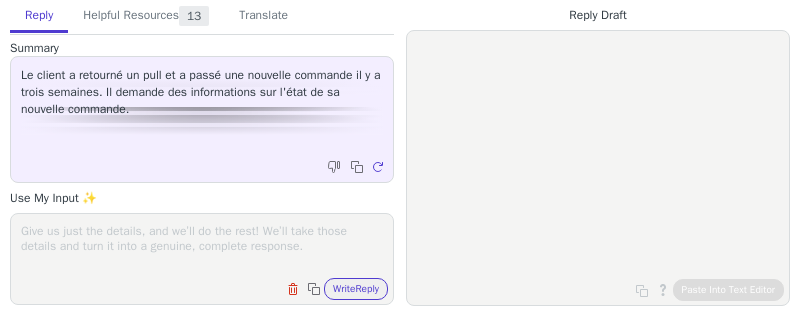 scroll, scrollTop: 0, scrollLeft: 0, axis: both 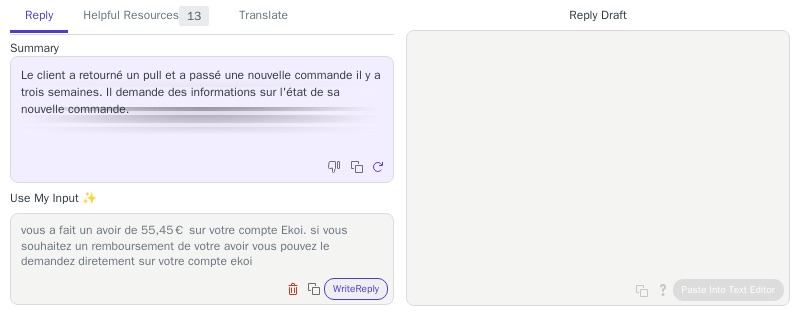 click on "l'article 15726 (Perf Tie & Dye blanc) n'était plus de stock et on vous a fait un avoir de 55,45€ sur votre compte Ekoi. si vous souhaitez un remboursement de votre avoir vous pouvez le demandez diretement sur votre compte ekoi" at bounding box center [202, 246] 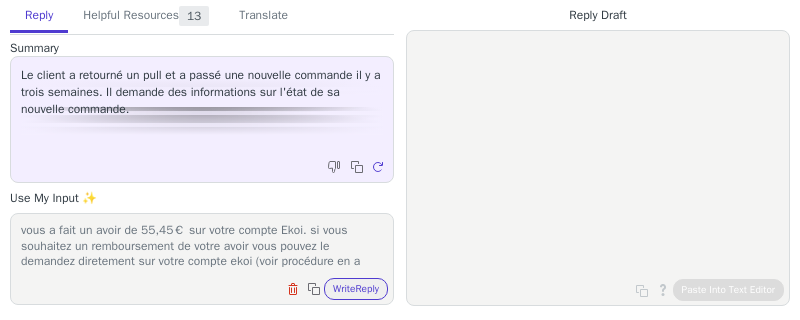 scroll, scrollTop: 31, scrollLeft: 0, axis: vertical 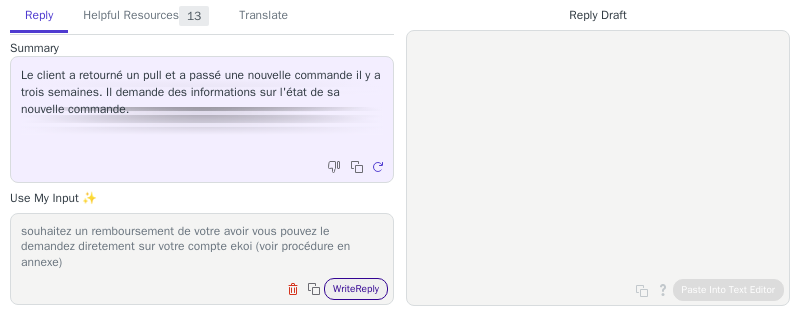 type on "l'article 15726 (Perf Tie & Dye blanc) n'était plus de stock et on vous a fait un avoir de 55,45€ sur votre compte Ekoi. si vous souhaitez un remboursement de votre avoir vous pouvez le demandez diretement sur votre compte ekoi (voir procédure en annexe)" 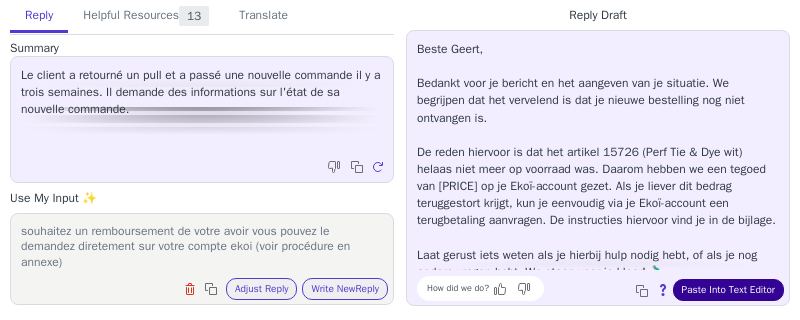 click on "Paste Into Text Editor" at bounding box center (728, 290) 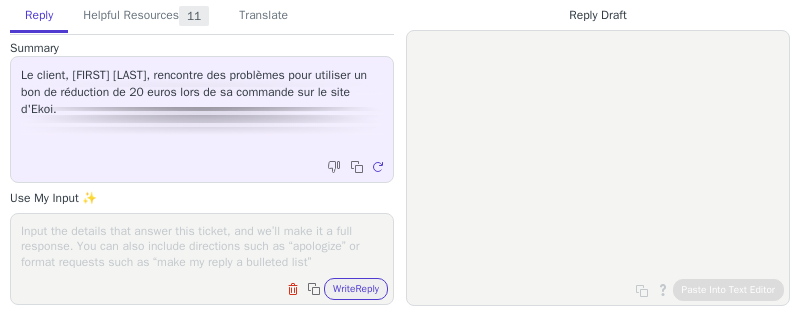 scroll, scrollTop: 0, scrollLeft: 0, axis: both 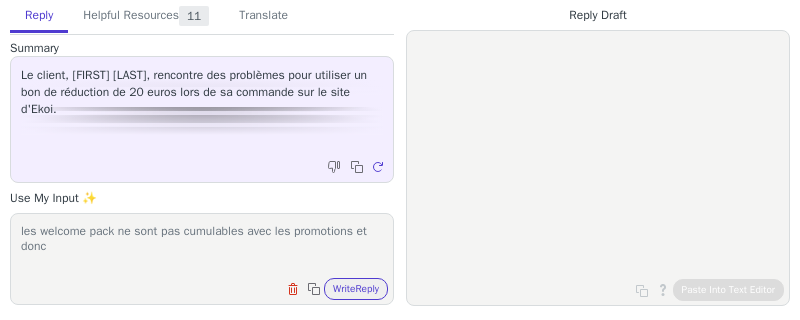 drag, startPoint x: 18, startPoint y: 226, endPoint x: 34, endPoint y: 262, distance: 39.39543 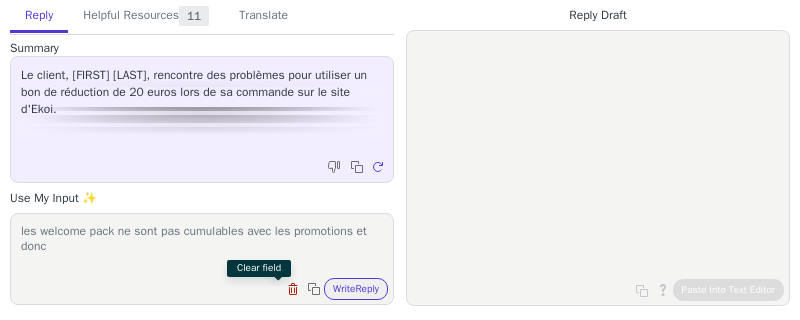 click at bounding box center [293, 289] 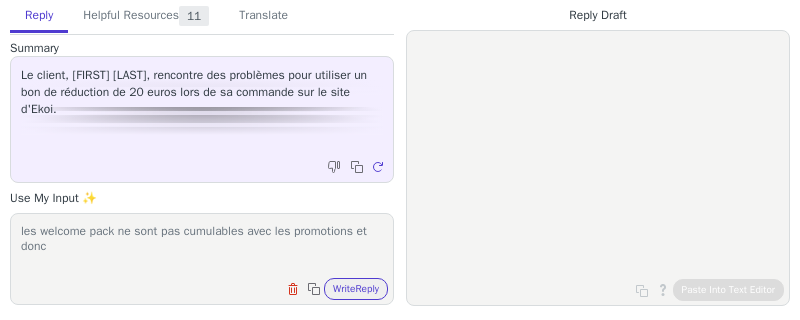 click on "les welcome pack ne sont pas cumulables avec les promotions et donc" at bounding box center (202, 246) 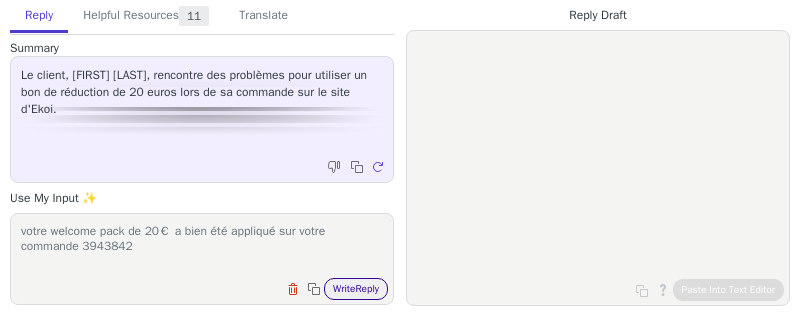 type on "votre welcome pack de 20€ a bien été appliqué sur votre commande 3943842" 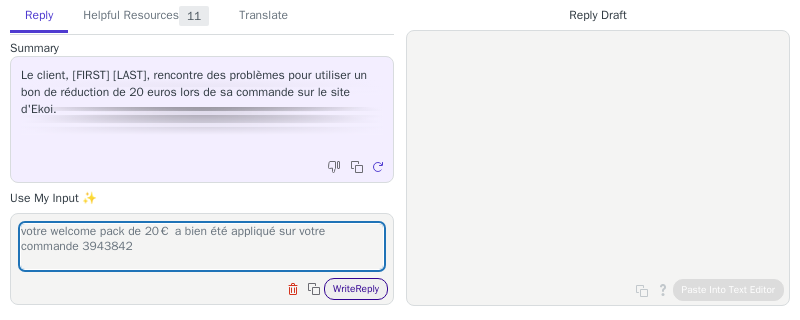 click on "Write  Reply" at bounding box center (356, 289) 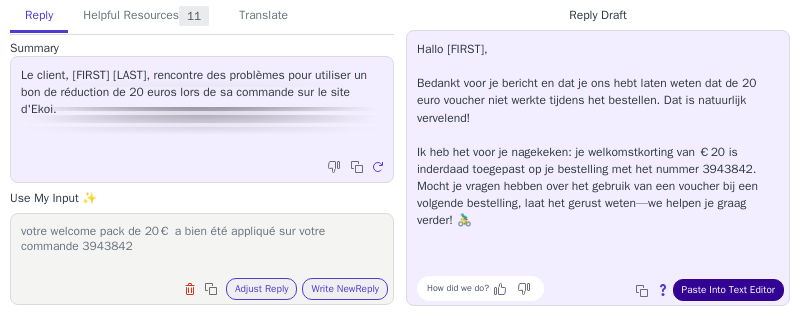 click on "Paste Into Text Editor" at bounding box center [728, 290] 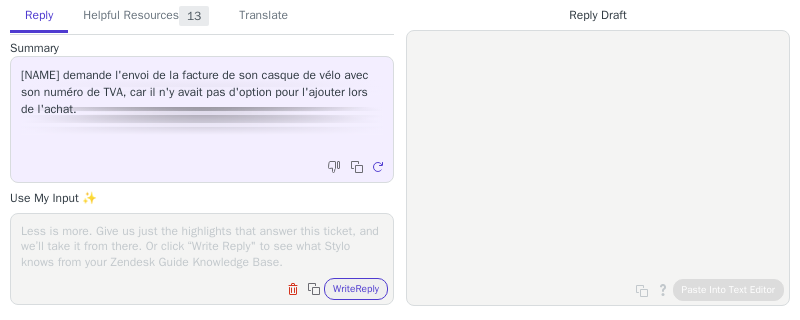 scroll, scrollTop: 0, scrollLeft: 0, axis: both 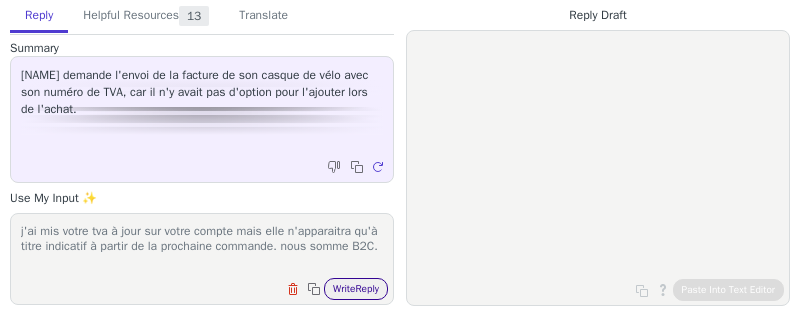 type on "j'ai mis votre tva à jour sur votre compte mais elle n'apparaitra qu'à titre indicatif à partir de la prochaine commande. nous somme B2C." 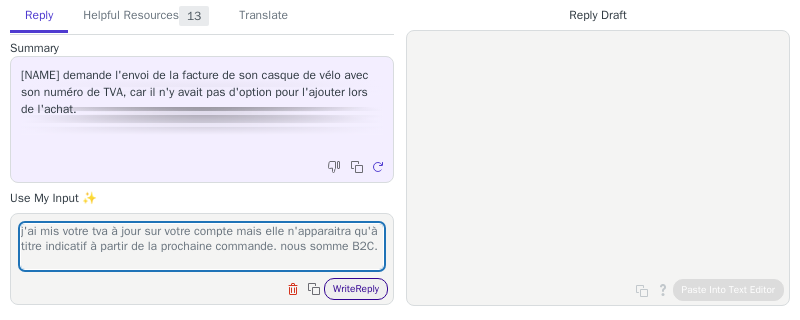 click on "Write  Reply" at bounding box center (356, 289) 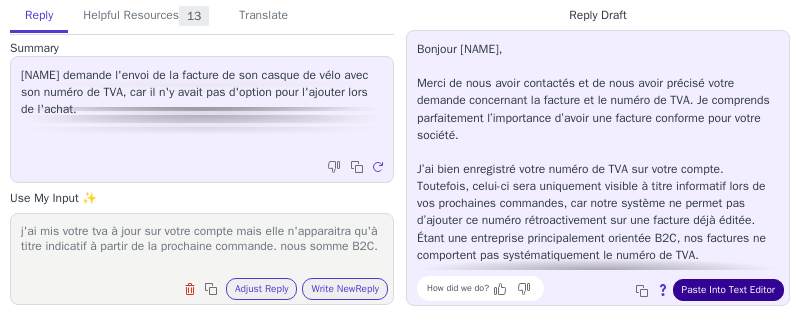 click on "Paste Into Text Editor" at bounding box center (728, 290) 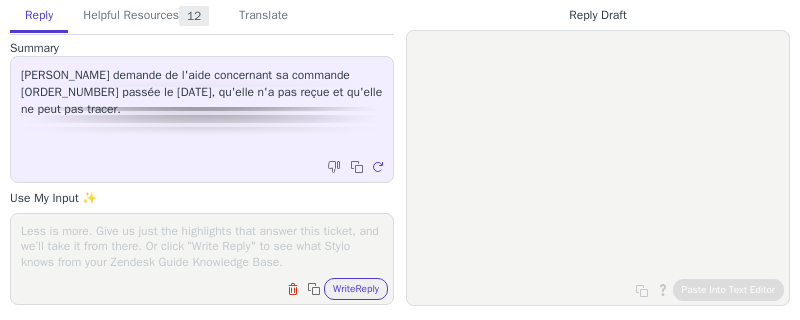 scroll, scrollTop: 0, scrollLeft: 0, axis: both 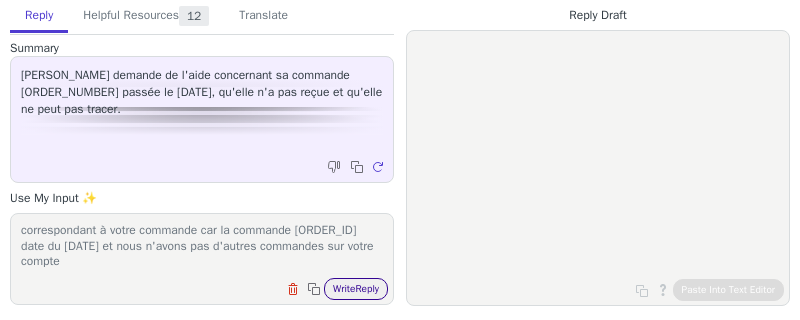type on "merci de nous donner un numero de commande valide correspondant à votre commande car la commande [ORDER_ID] date du [DATE] et nous n'avons pas d'autres commandes sur votre compte" 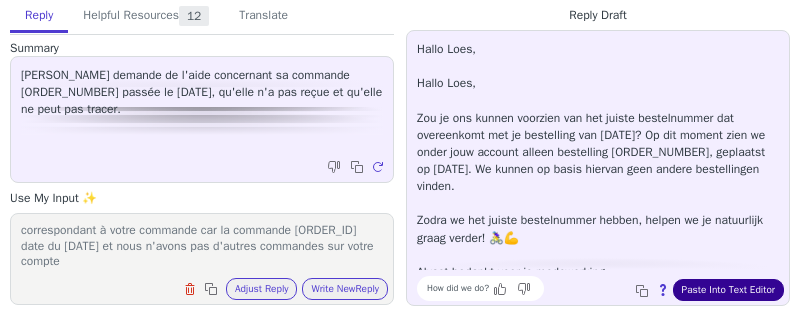 click on "Paste Into Text Editor" at bounding box center (728, 290) 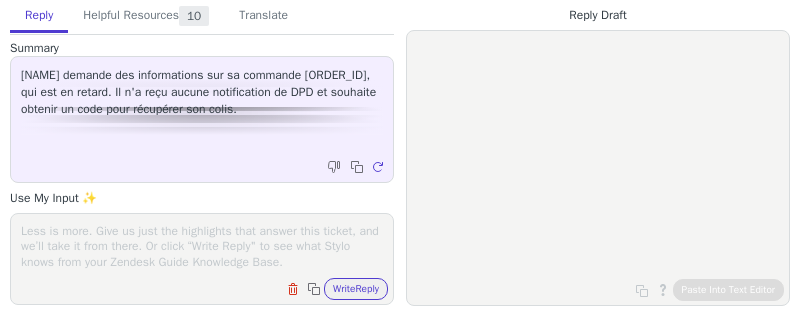 scroll, scrollTop: 0, scrollLeft: 0, axis: both 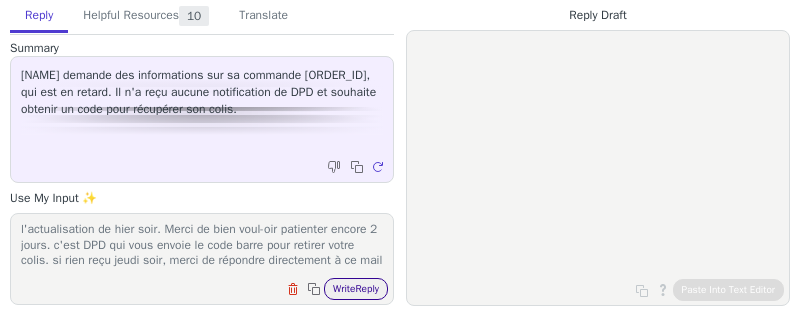 type on "votre colis en en transit encore chez DPD à ce que je vois l'actualisation de hier soir. Merci de bien voul-oir patienter encore 2 jours. c'est DPD qui vous envoie le code barre pour retirer votre colis. si rien reçu jeudi soir, merci de répondre directement à ce mail" 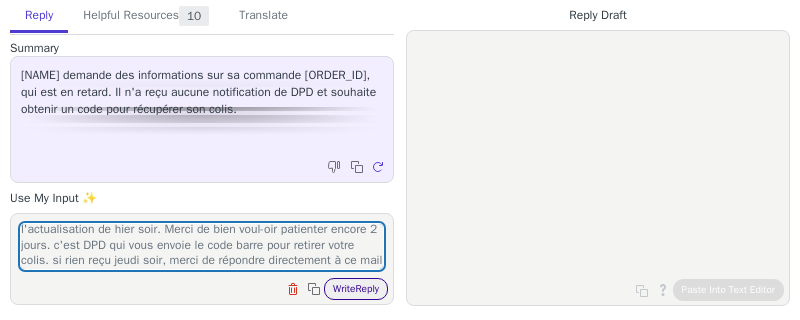 click on "Write  Reply" at bounding box center (356, 289) 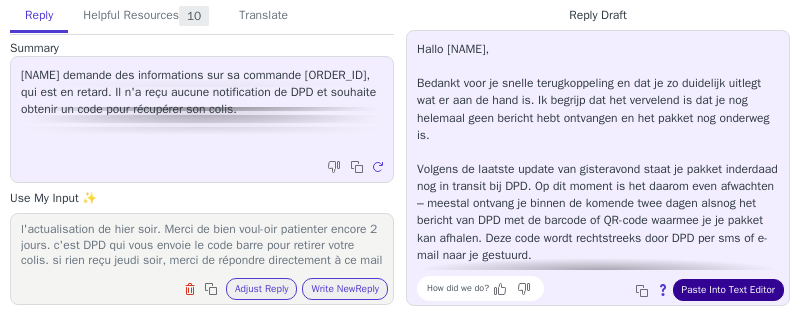 click on "Paste Into Text Editor" at bounding box center (728, 290) 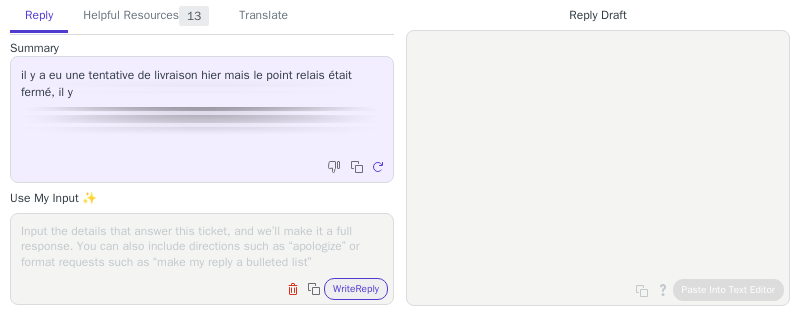 scroll, scrollTop: 0, scrollLeft: 0, axis: both 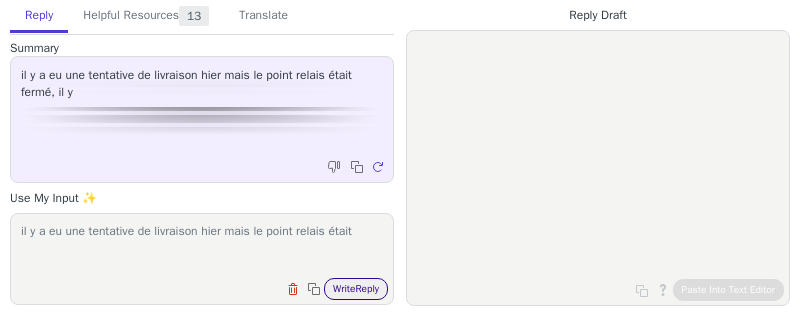 type on "il y a eu une tentative de livraison hier mais le point relais était" 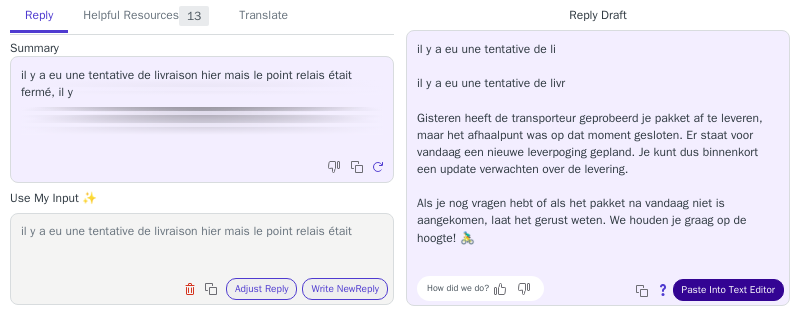 click on "Paste Into Text Editor" at bounding box center (728, 290) 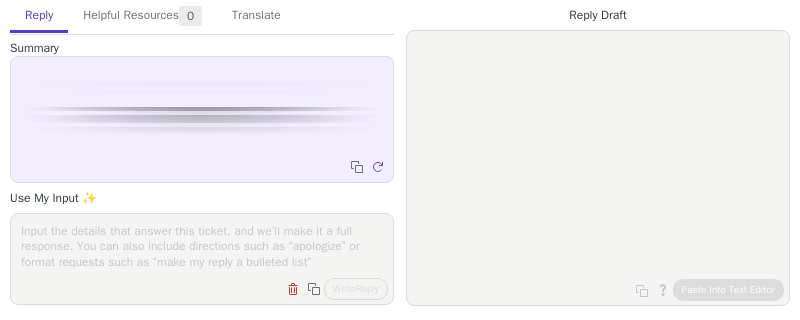 scroll, scrollTop: 0, scrollLeft: 0, axis: both 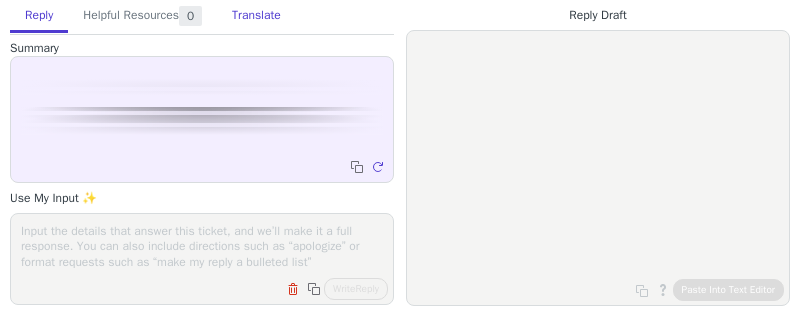 click on "Translate" at bounding box center [256, 16] 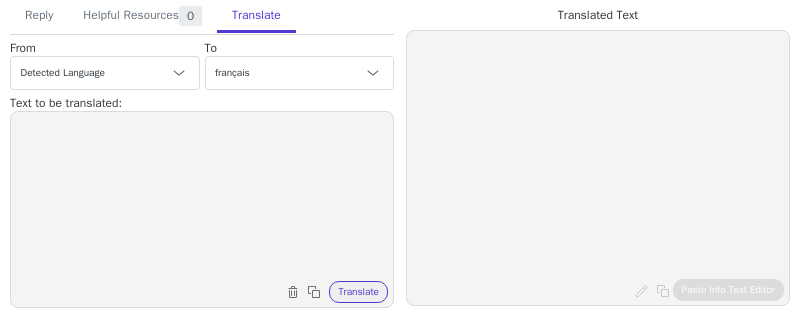 click at bounding box center (202, 197) 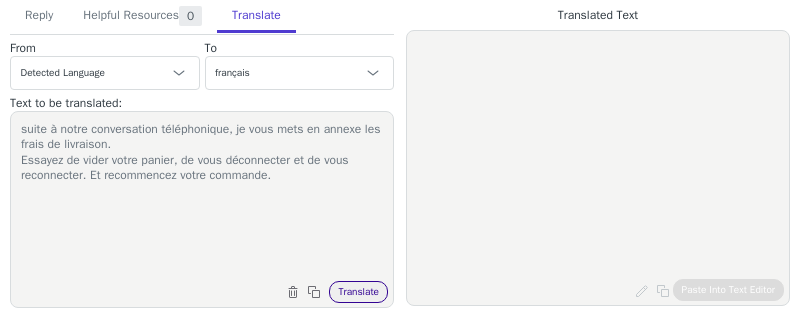 type on "suite à notre conversation téléphonique, je vous mets en annexe les frais de livraison.
Essayez de vider votre panier, de vous déconnecter et de vous reconnecter. Et recommencez votre commande." 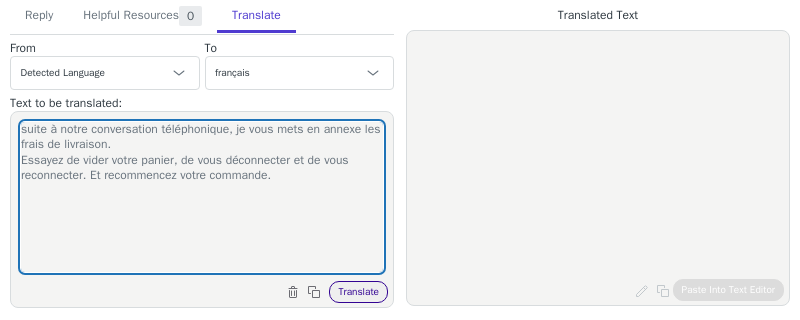 click on "Translate" at bounding box center (358, 292) 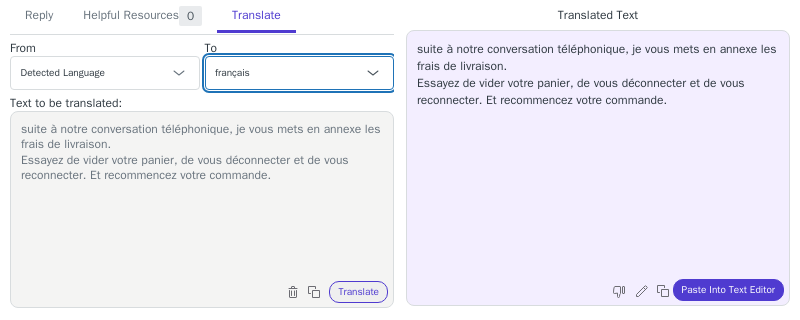 click on "tchèque - čeština anglais (États-Unis) - English (United States) danois - dansk néerlandais - Nederlands français français (Canada) allemand - Deutsch italien - italiano japonais - 日本語 Korean Norwegian polonais - polski Portuguese Portuguese (Brazil) Slovak espagnol - español Swedish allemand (Autriche) - Deutsch (Österreich) allemand (Suisse) - Deutsch (Schweiz) néerlandais (Pays-Bas) - Nederlands (Nederland) anglais (Australie) - English (Australia) anglais (Canada) - English (Canada) anglais (Europe) - English (Europe) anglais (France) - English (France) anglais (Royaume-Uni) - English (United Kingdom) français (Belgique) allemand (Allemagne) - Deutsch (Deutschland) néerlandais (Belgique) - Nederlands (België) suédois (Suède) - svenska (Sverige) français (France)" at bounding box center (300, 73) 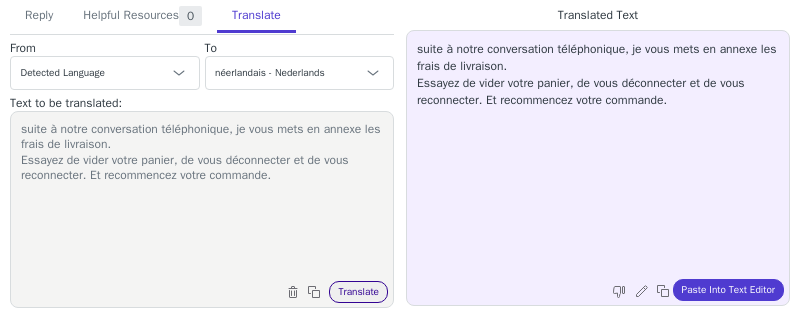 click on "Translate" at bounding box center [358, 292] 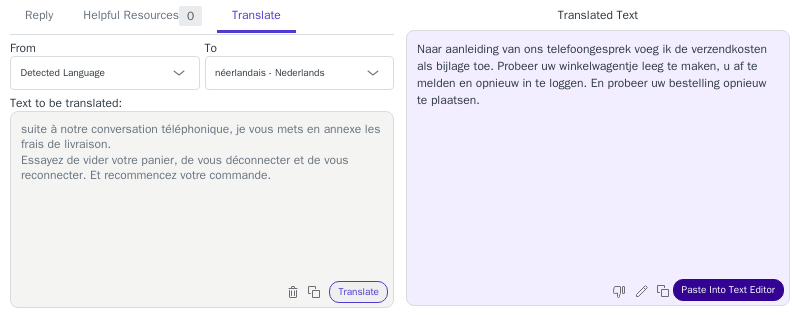 click on "Paste Into Text Editor" at bounding box center [728, 290] 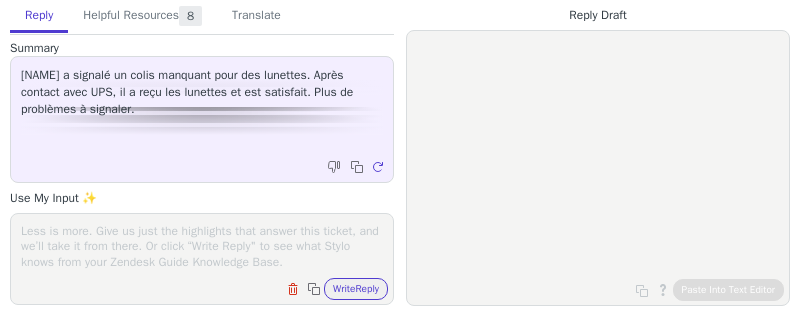 scroll, scrollTop: 0, scrollLeft: 0, axis: both 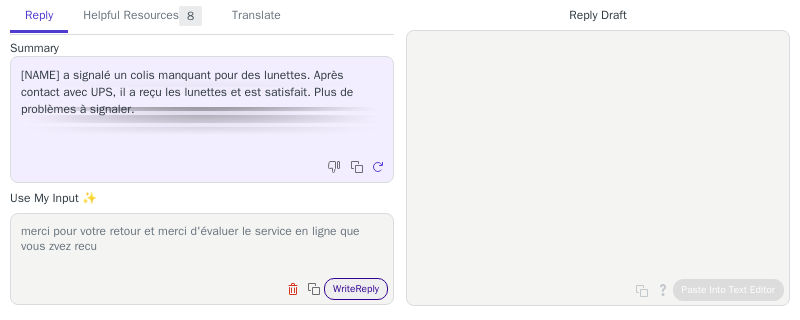 type on "merci pour votre retour et merci d'évaluer le service en ligne que vous zvez recu" 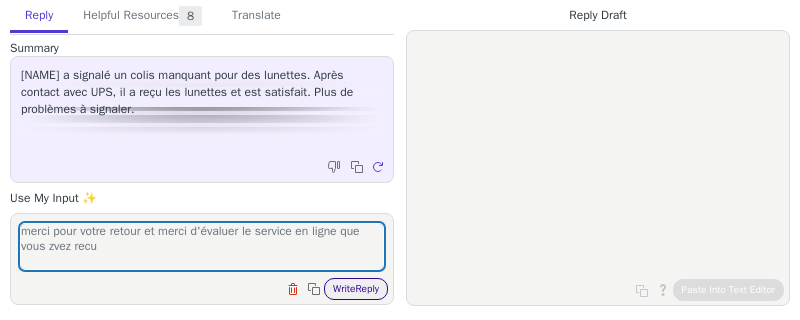 click on "Write  Reply" at bounding box center [356, 289] 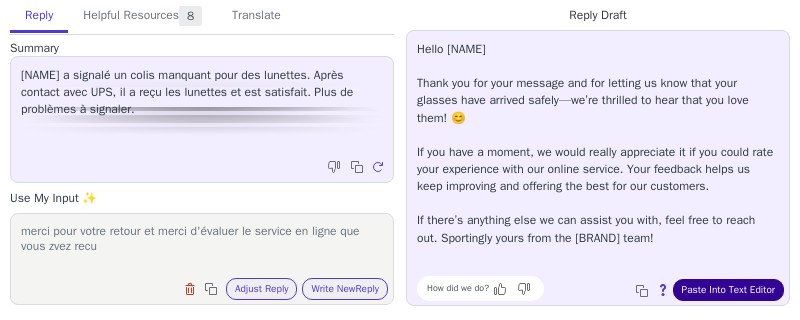 click on "Paste Into Text Editor" at bounding box center (728, 290) 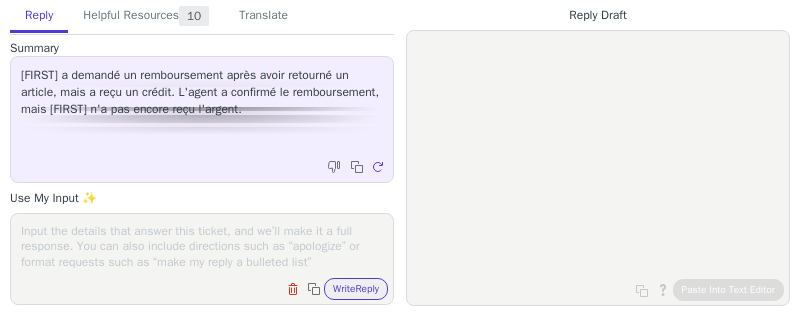 scroll, scrollTop: 0, scrollLeft: 0, axis: both 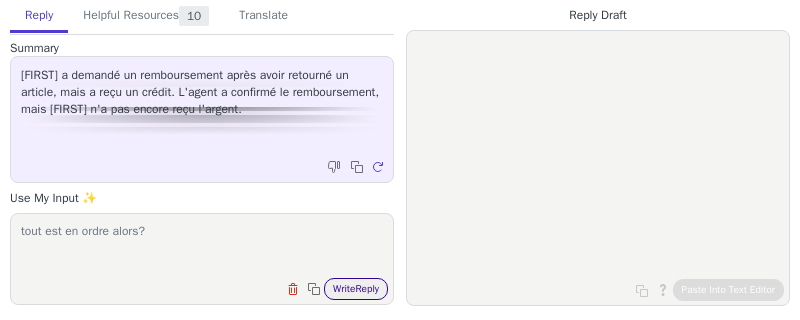 type on "tout est en ordre alors?" 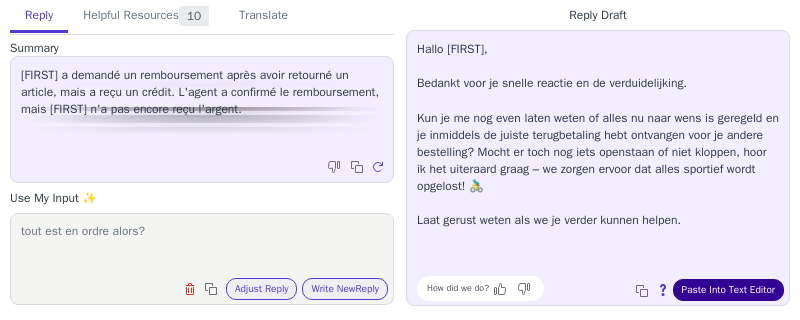 click on "Paste Into Text Editor" at bounding box center [728, 290] 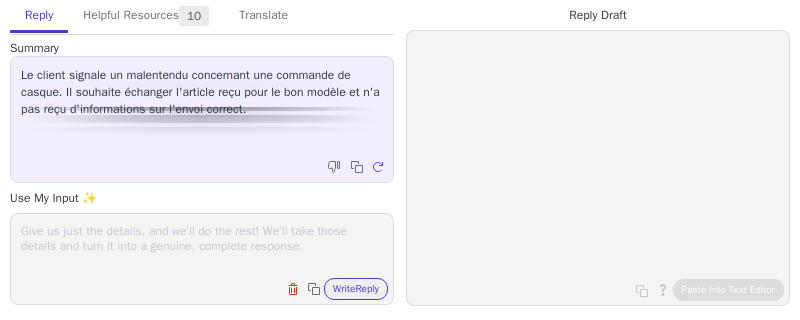 scroll, scrollTop: 0, scrollLeft: 0, axis: both 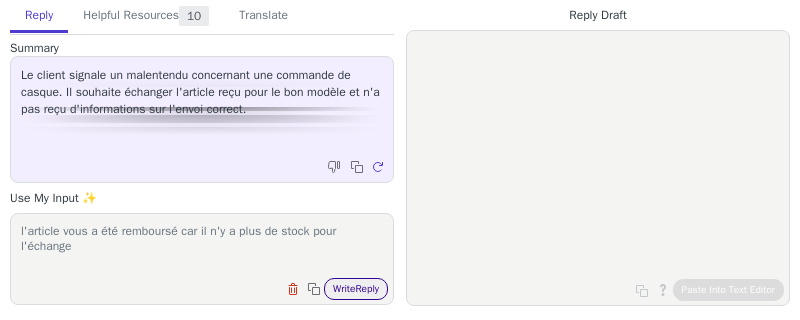 type on "l'article vous a été remboursé car il n'y a plus de stock pour l'échange" 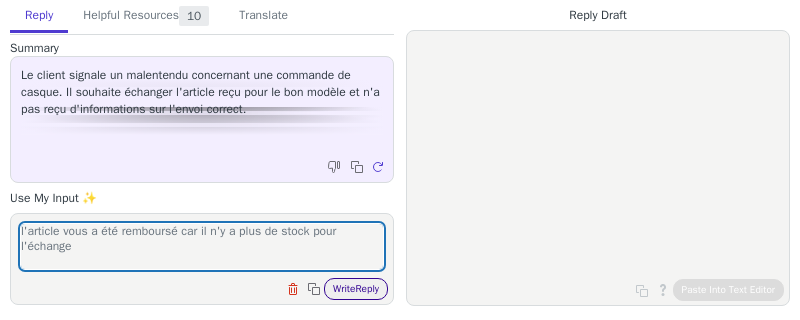 click on "Write  Reply" at bounding box center (356, 289) 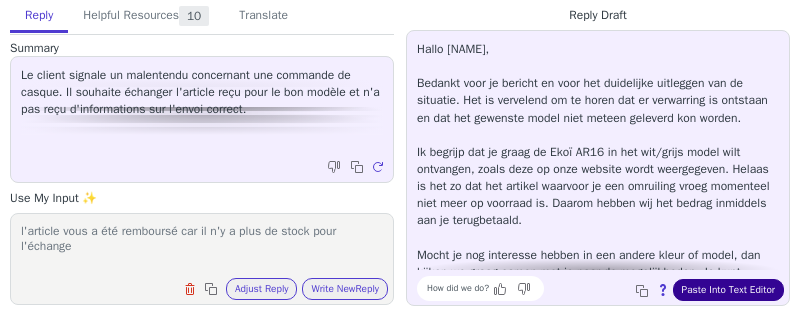 click on "Paste Into Text Editor" at bounding box center (728, 290) 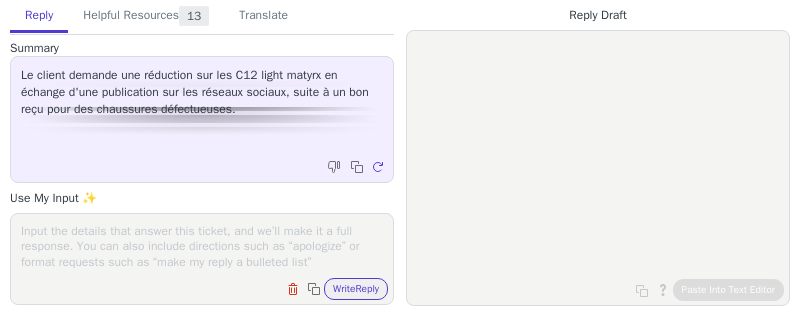 scroll, scrollTop: 0, scrollLeft: 0, axis: both 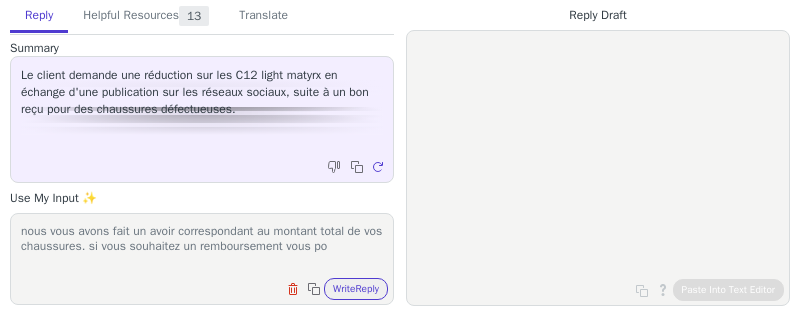 type on "nous vous avons fait un avoir correspondant au montant total de vos chaussures. si vous souhaitez un remboursement vous pou" 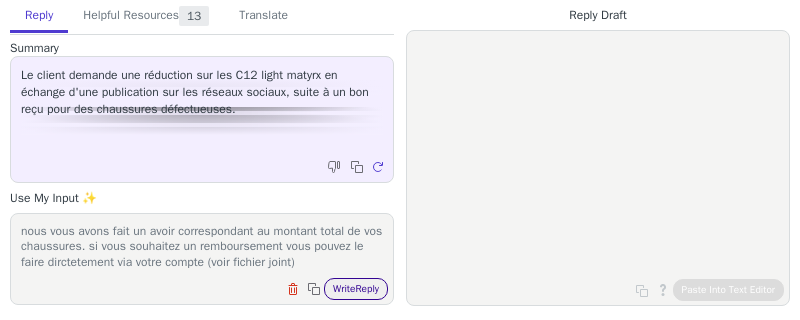 click on "Write  Reply" at bounding box center (356, 289) 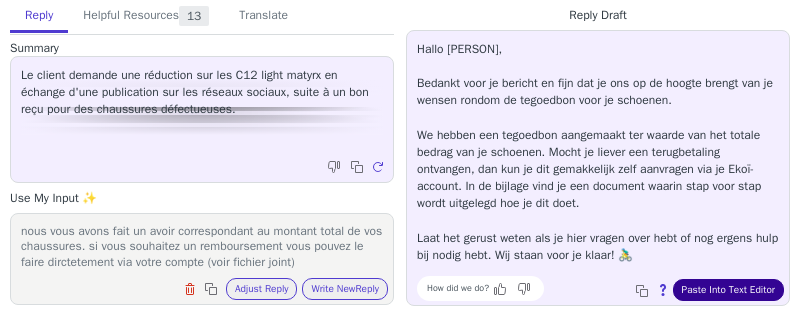 click on "Paste Into Text Editor" at bounding box center (728, 290) 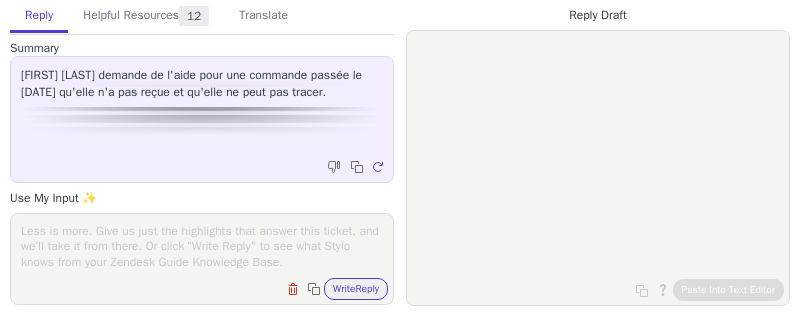 scroll, scrollTop: 0, scrollLeft: 0, axis: both 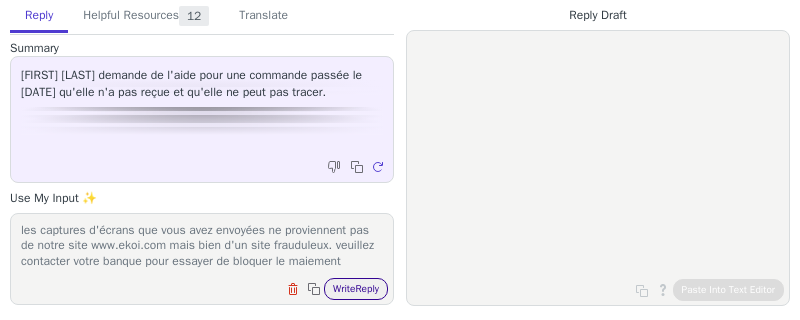 type on "les captures d'écrans que vous avez envoyées ne proviennent pas de notre site www.ekoi.com mais bien d'un site frauduleux. veuillez contacter votre banque pour essayer de bloquer le maiement" 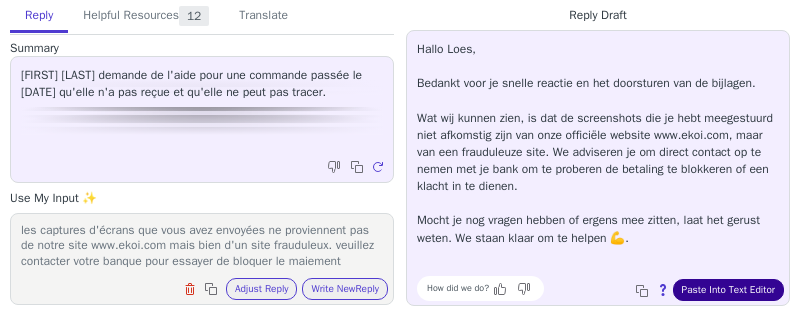 click on "Paste Into Text Editor" at bounding box center [728, 290] 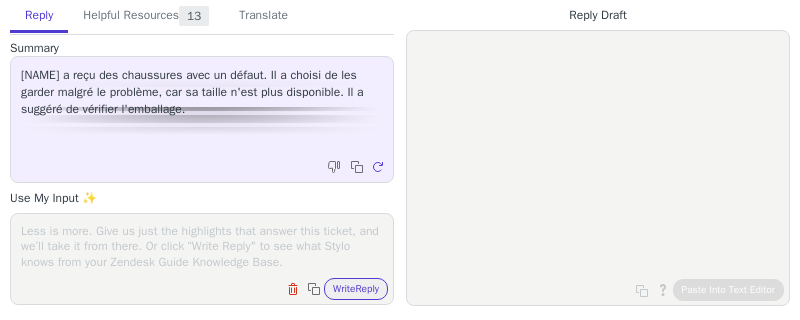 scroll, scrollTop: 0, scrollLeft: 0, axis: both 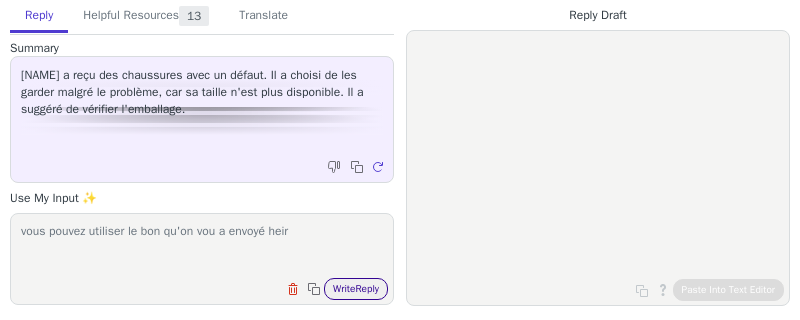 type on "vous pouvez utiliser le bon qu'on vou a envoyé heir" 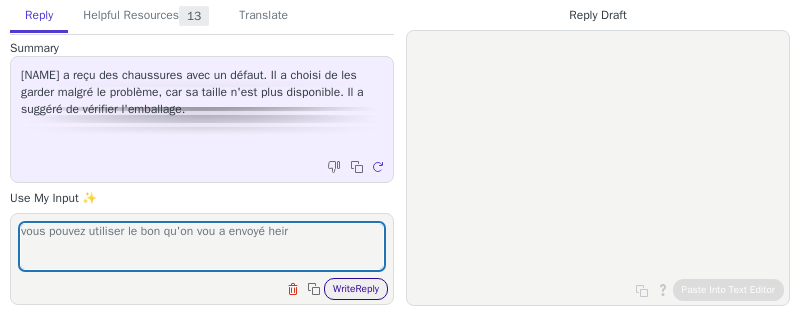 click on "Write  Reply" at bounding box center [356, 289] 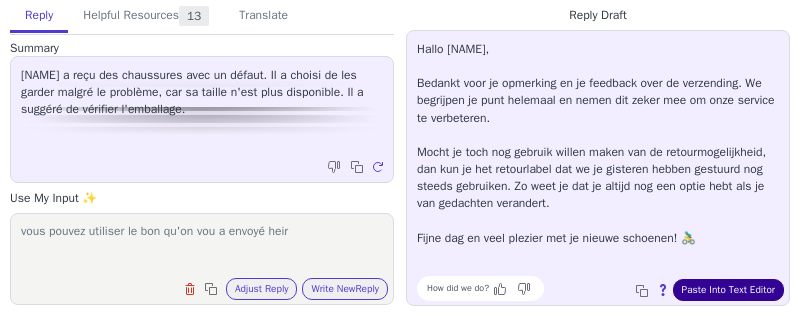 click on "Paste Into Text Editor" at bounding box center [728, 290] 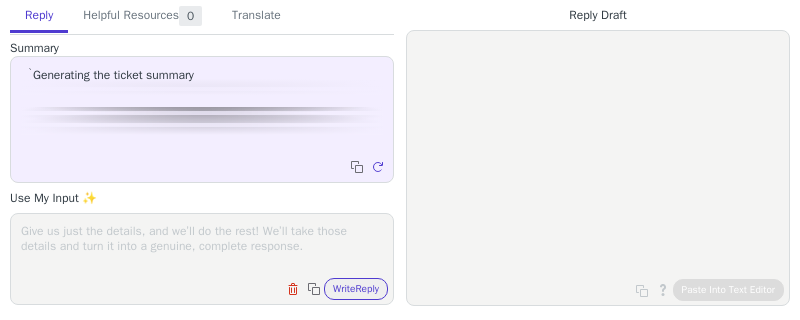 scroll, scrollTop: 0, scrollLeft: 0, axis: both 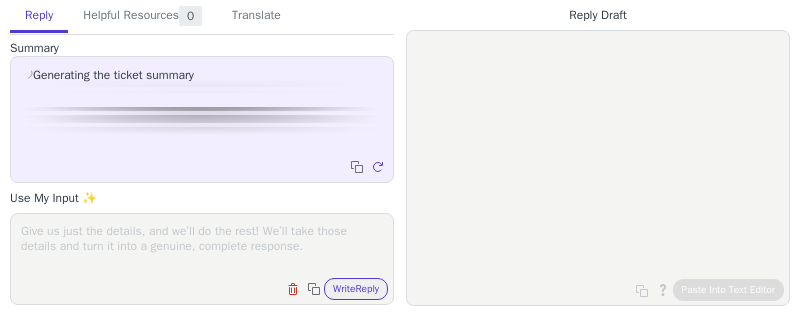 click at bounding box center [202, 246] 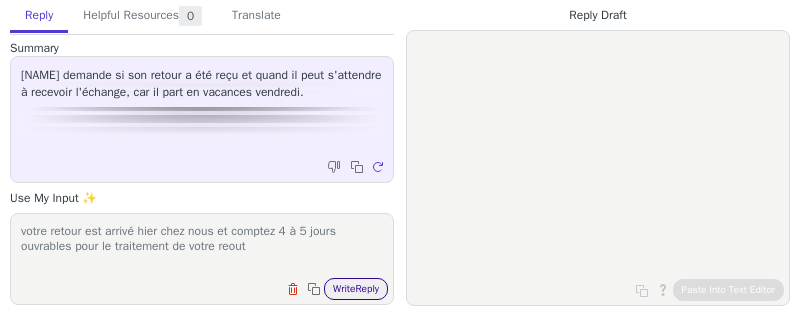 type on "votre retour est arrivé hier chez nous et comptez 4 à 5 jours ouvrables pour le traitement de votre reout" 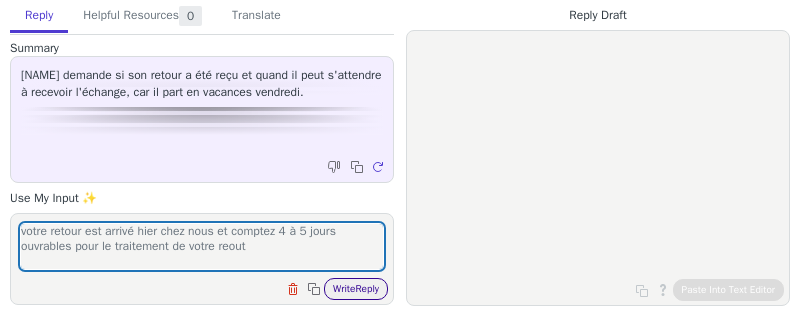 click on "Write  Reply" at bounding box center (356, 289) 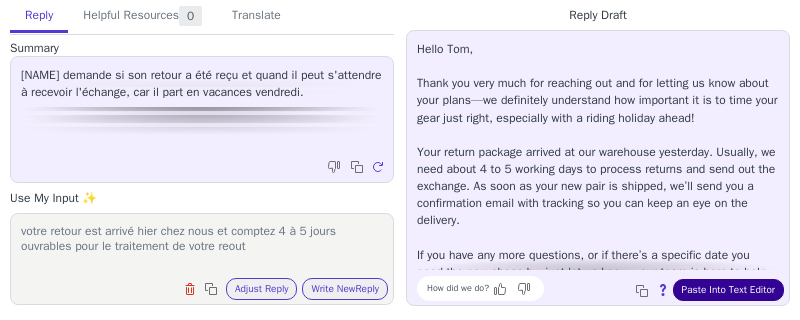 click on "Paste Into Text Editor" at bounding box center (728, 290) 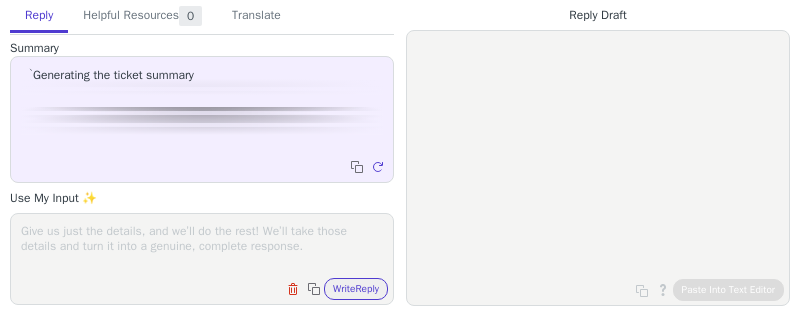 scroll, scrollTop: 0, scrollLeft: 0, axis: both 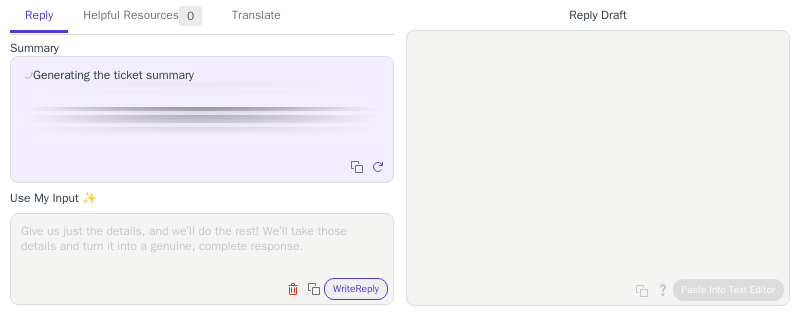 click at bounding box center (202, 246) 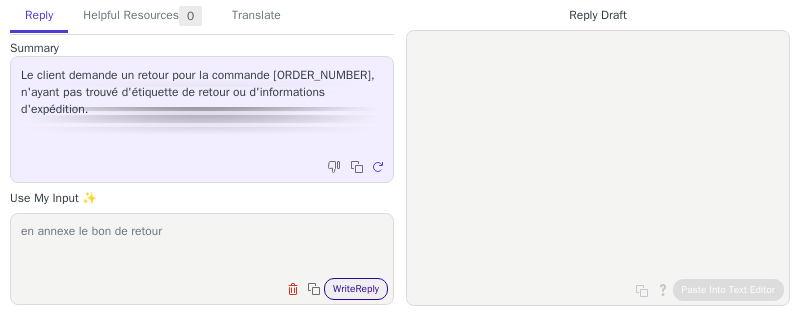 type on "en annexe le bon de retour" 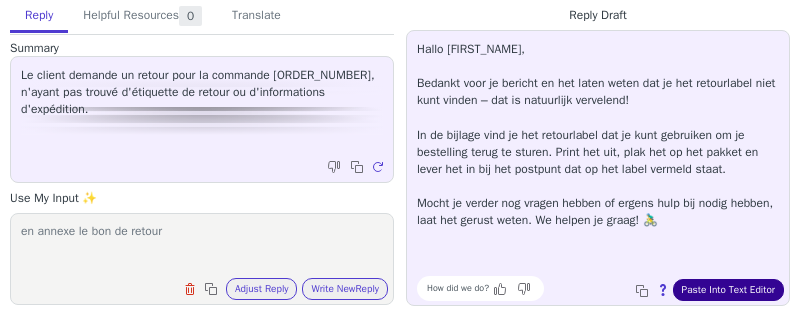 click on "Paste Into Text Editor" at bounding box center (728, 290) 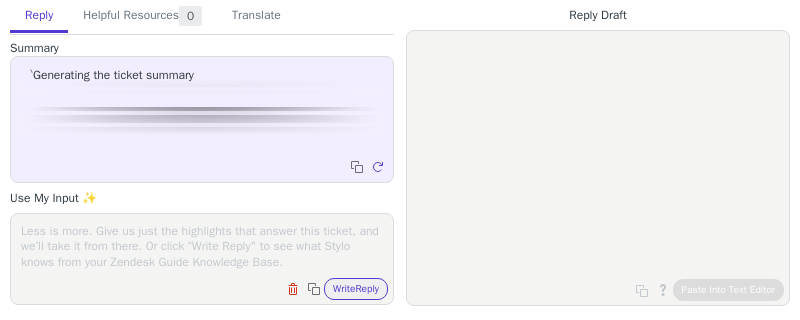 scroll, scrollTop: 0, scrollLeft: 0, axis: both 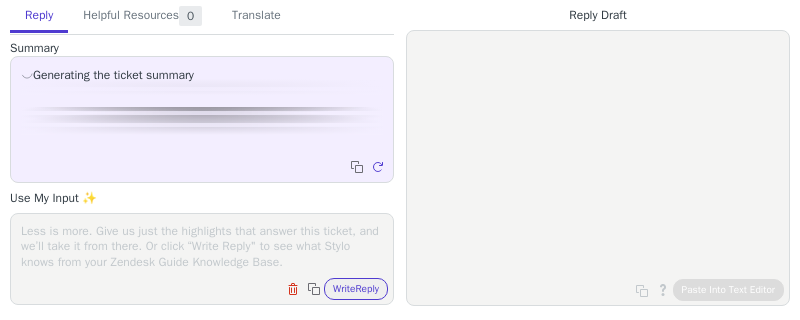 click at bounding box center (202, 246) 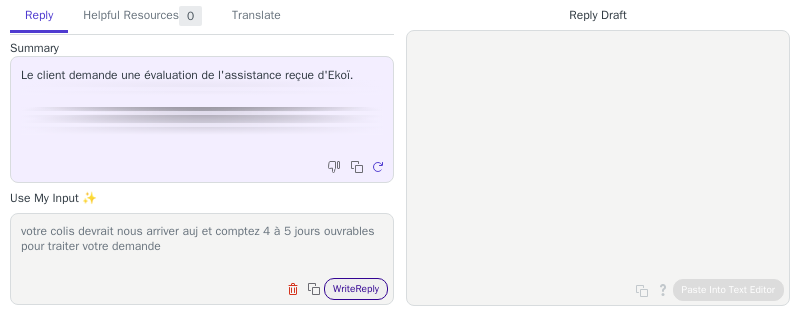 type on "votre colis devrait nous arriver auj et comptez 4 à 5 jours ouvrables pour traiter votre demande" 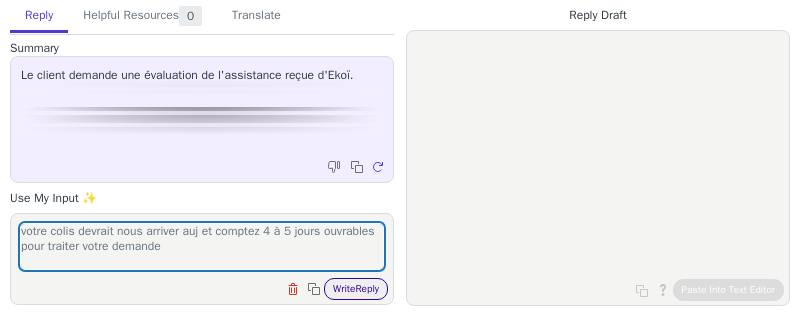 click on "Write  Reply" at bounding box center [356, 289] 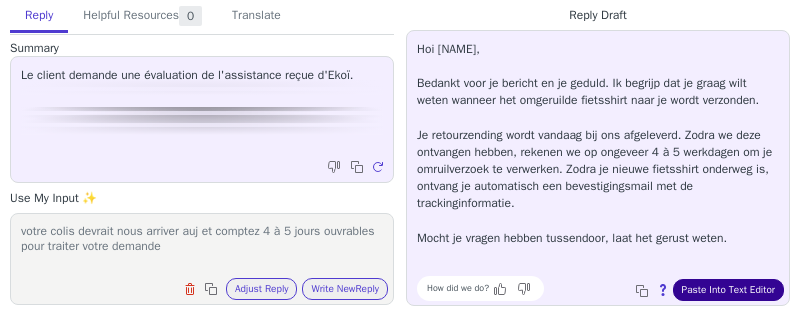 click on "Paste Into Text Editor" at bounding box center [728, 290] 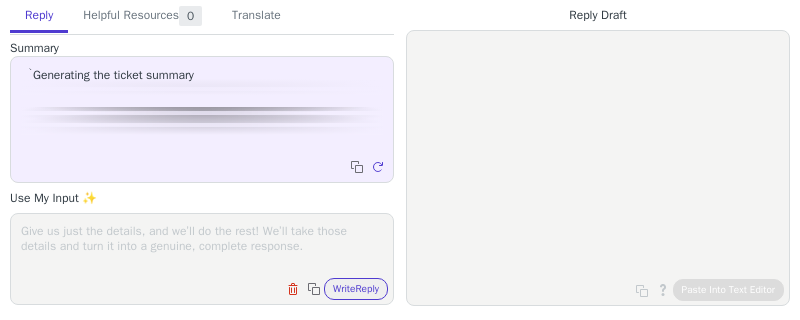 scroll, scrollTop: 0, scrollLeft: 0, axis: both 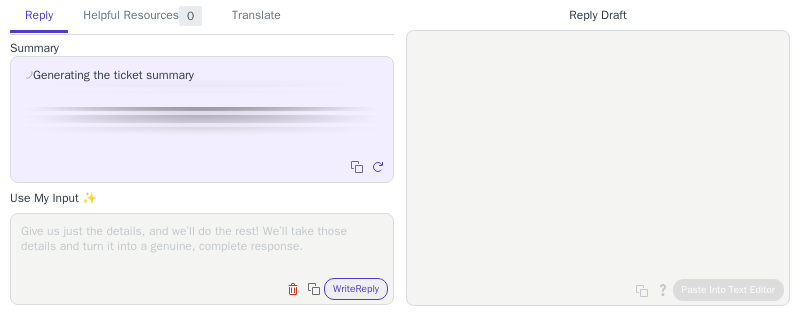 click at bounding box center (202, 246) 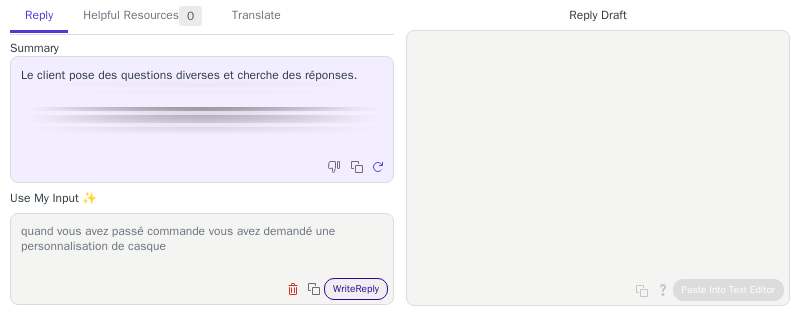 type on "quand vous avez passé commande vous avez demandé une personnalisation de casque" 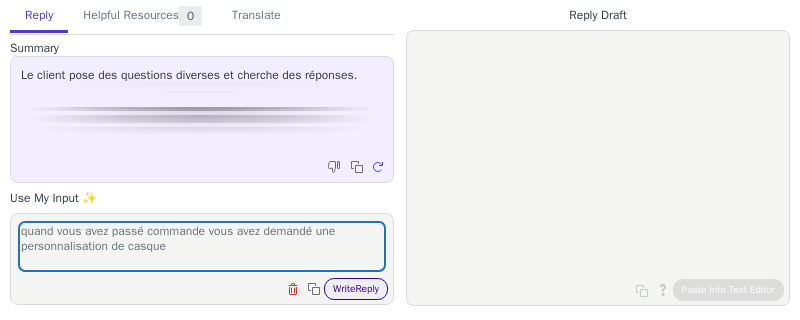 click on "Write  Reply" at bounding box center [356, 289] 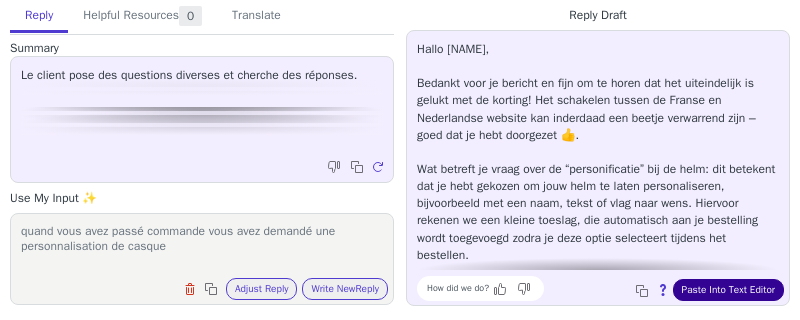 click on "Paste Into Text Editor" at bounding box center [728, 290] 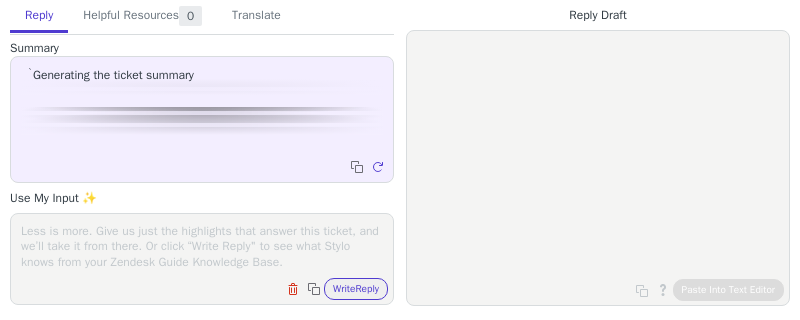 scroll, scrollTop: 0, scrollLeft: 0, axis: both 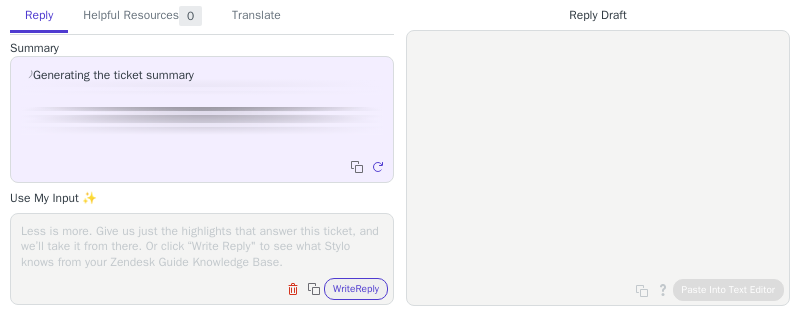 click at bounding box center [202, 246] 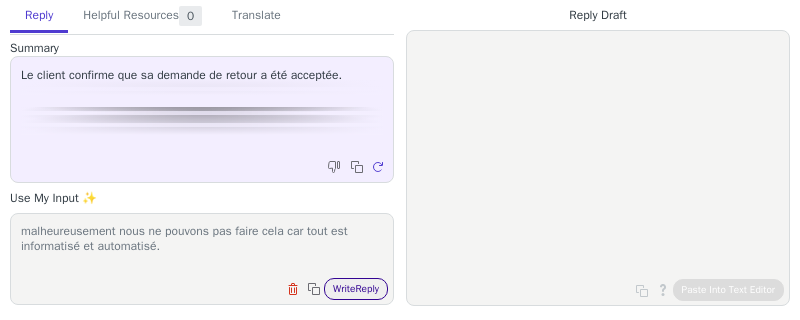 type on "malheureusement nous ne pouvons pas faire cela car tout est informatisé et automatisé." 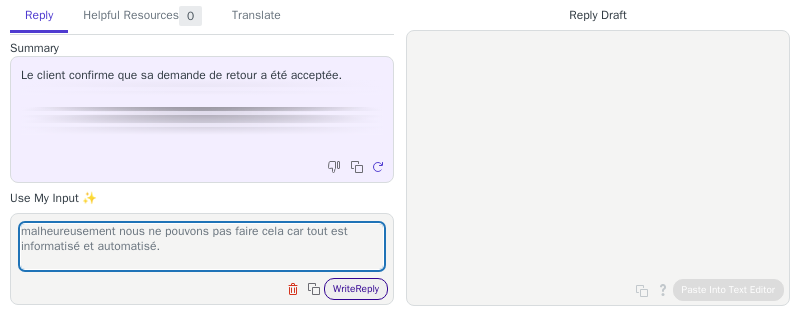 click on "Write  Reply" at bounding box center [356, 289] 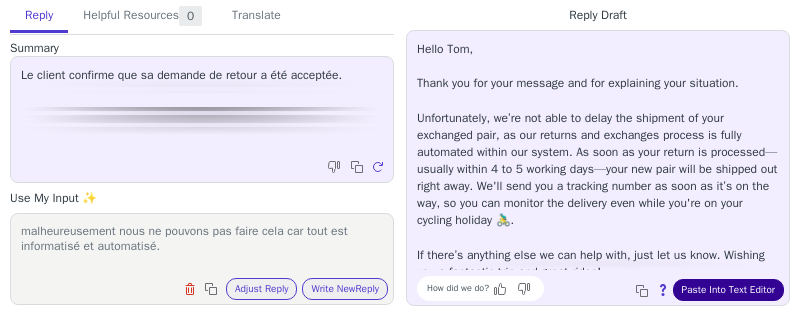 click on "Paste Into Text Editor" at bounding box center (728, 290) 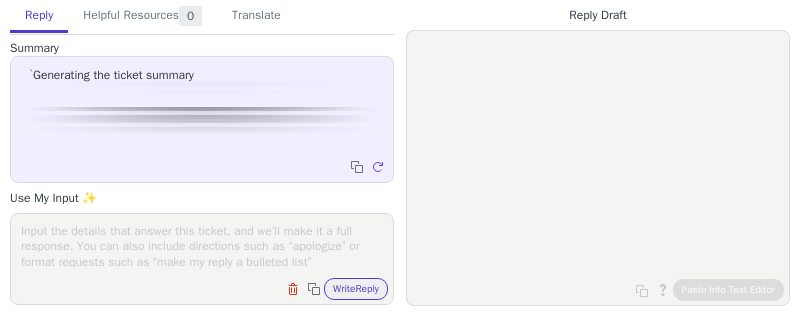scroll, scrollTop: 0, scrollLeft: 0, axis: both 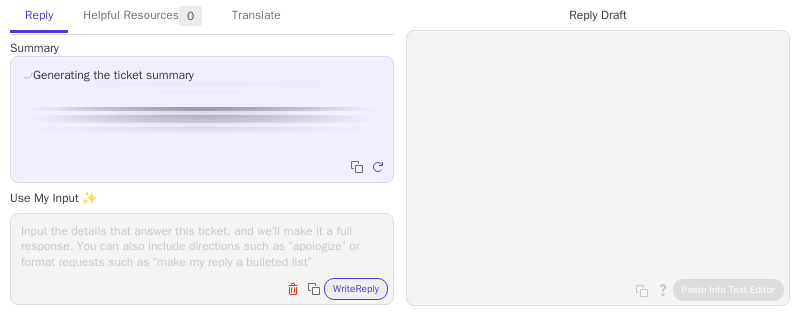click at bounding box center [202, 246] 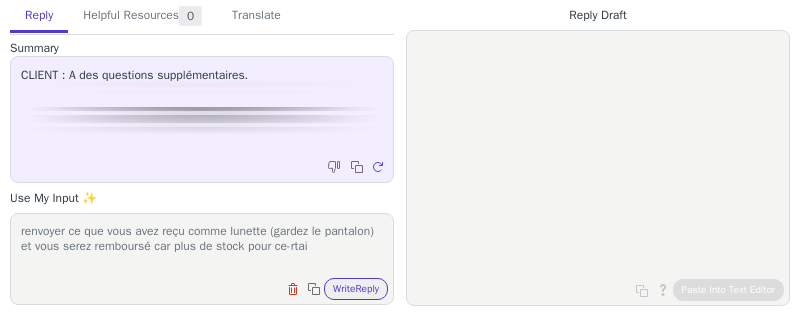 scroll, scrollTop: 0, scrollLeft: 0, axis: both 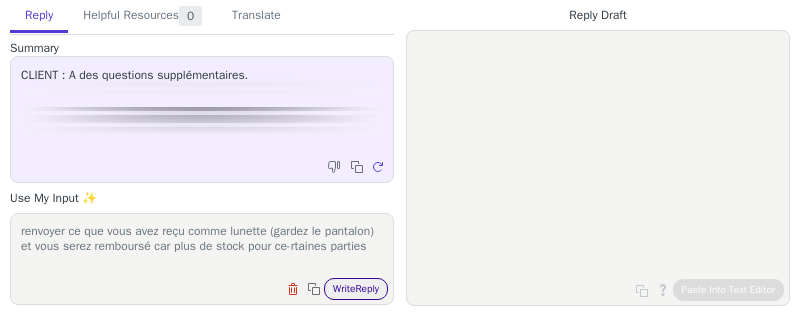 type on "renvoyer ce que vous avez reçu comme lunette (gardez le pantalon) et vous serez remboursé car plus de stock pour ce-rtaines parties" 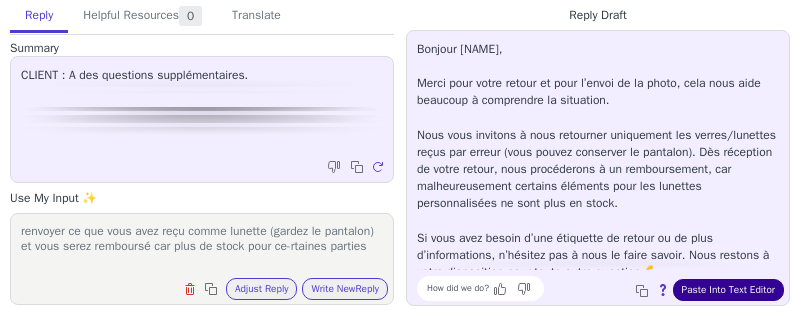 click on "Paste Into Text Editor" at bounding box center (728, 290) 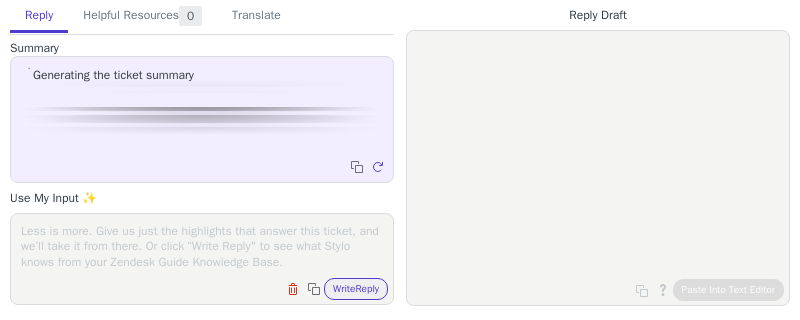 scroll, scrollTop: 0, scrollLeft: 0, axis: both 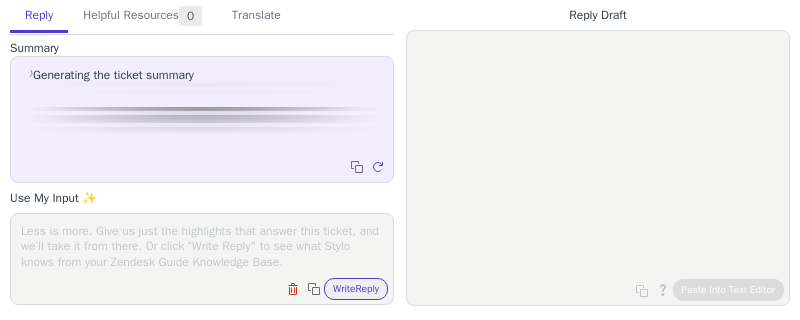 click at bounding box center (202, 246) 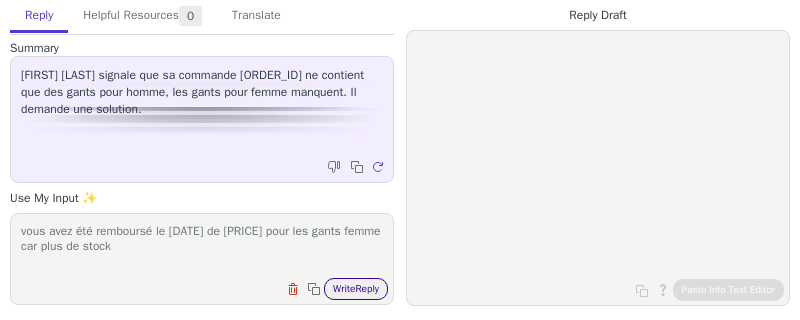 type on "vous avez été remboursé le [DATE] de [PRICE] pour les gants femme car plus de stock" 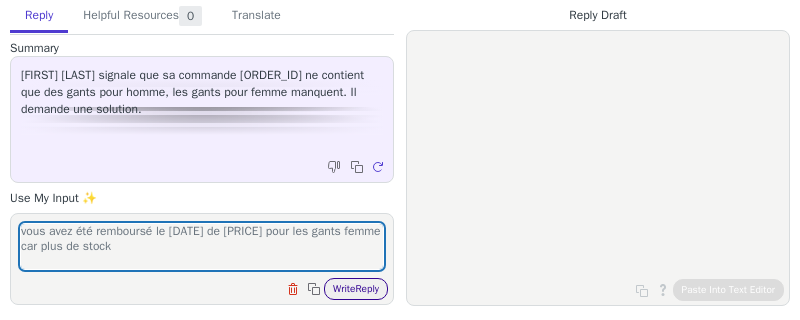 click on "Write  Reply" at bounding box center (356, 289) 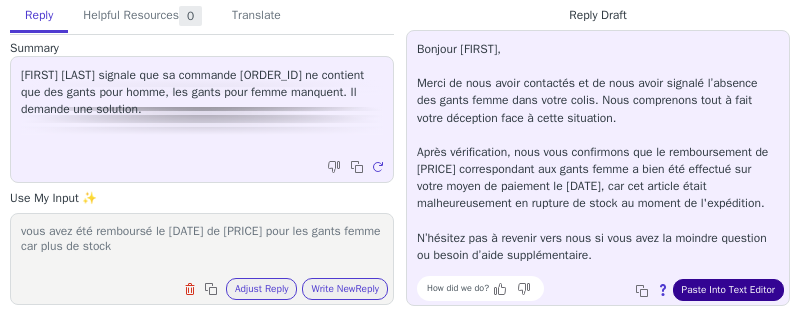 click on "Paste Into Text Editor" at bounding box center (728, 290) 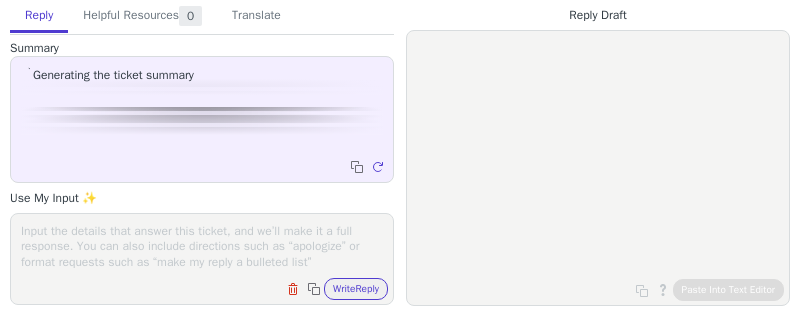 scroll, scrollTop: 0, scrollLeft: 0, axis: both 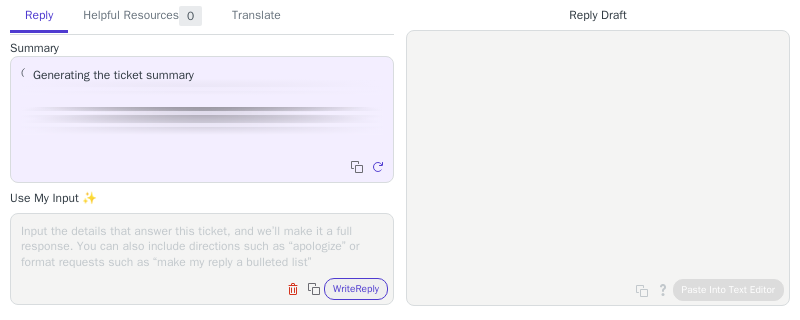 click at bounding box center [202, 246] 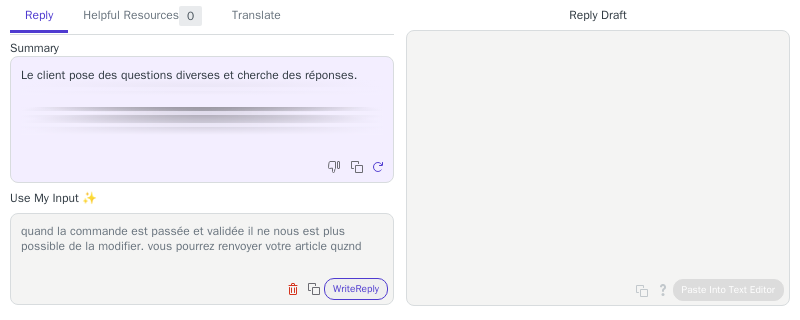 scroll, scrollTop: 0, scrollLeft: 0, axis: both 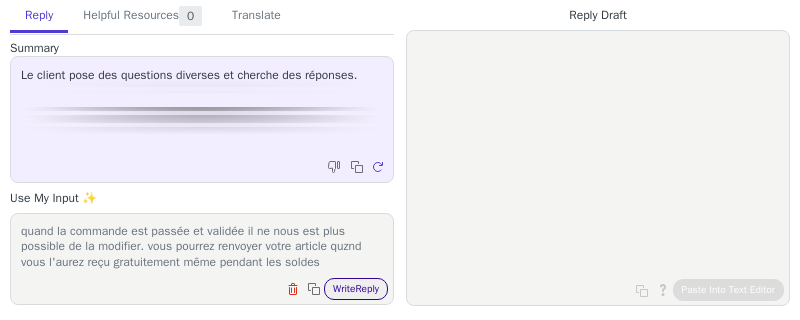 type on "quand la commande est passée et validée il ne nous est plus possible de la modifier. vous pourrez renvoyer votre article quznd vous l'aurez reçu gratuitement même pendant les soldes" 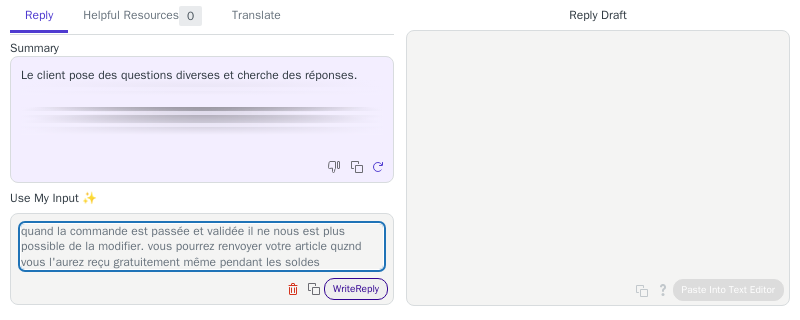 click on "Write  Reply" at bounding box center [356, 289] 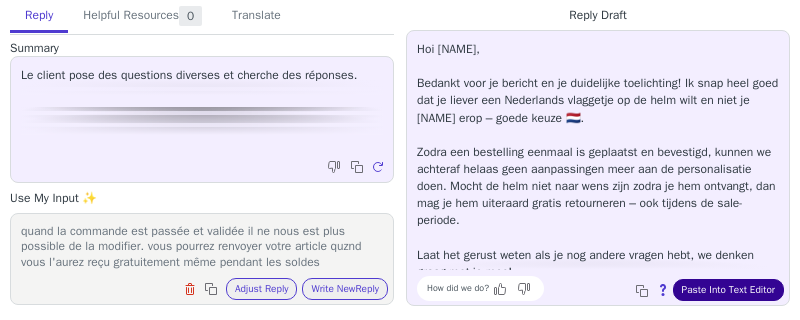 click on "Paste Into Text Editor" at bounding box center [728, 290] 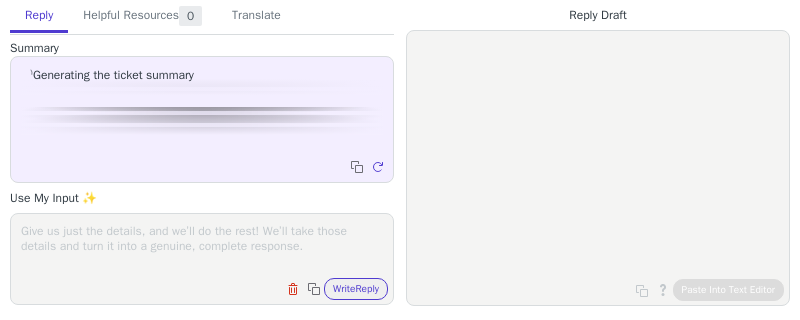 scroll, scrollTop: 0, scrollLeft: 0, axis: both 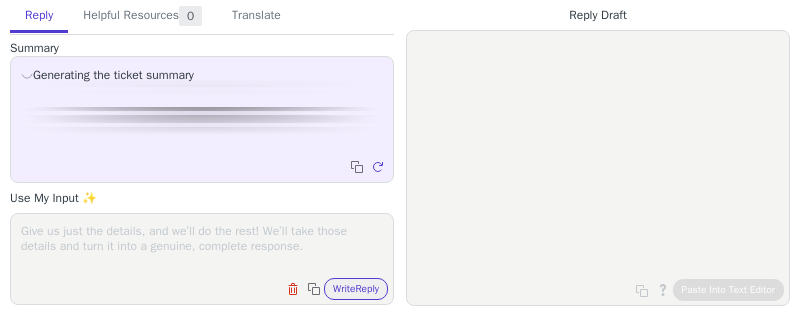 click at bounding box center [202, 246] 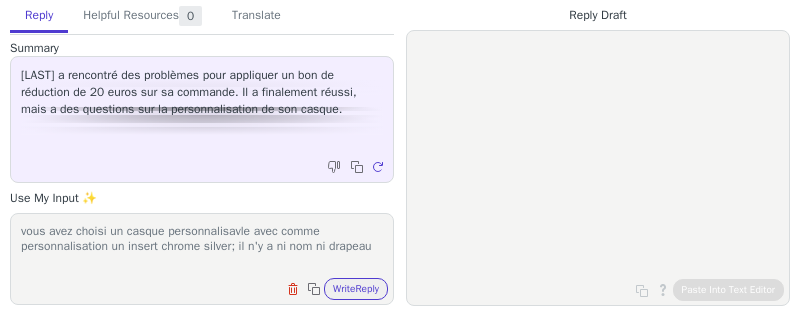 scroll, scrollTop: 0, scrollLeft: 0, axis: both 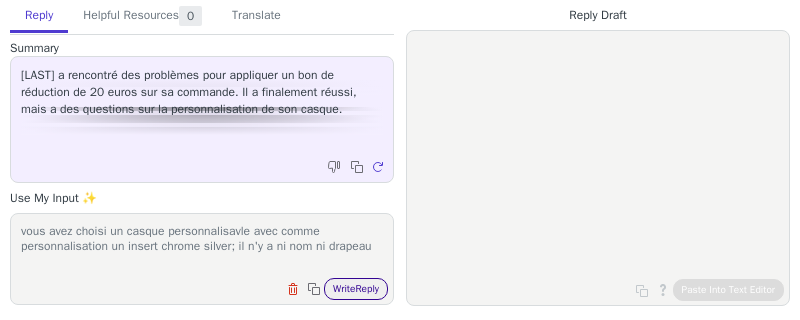 type on "vous avez choisi un casque personnalisavle avec comme personnalisation un insert chrome silver; il n'y a ni nom ni drapeau" 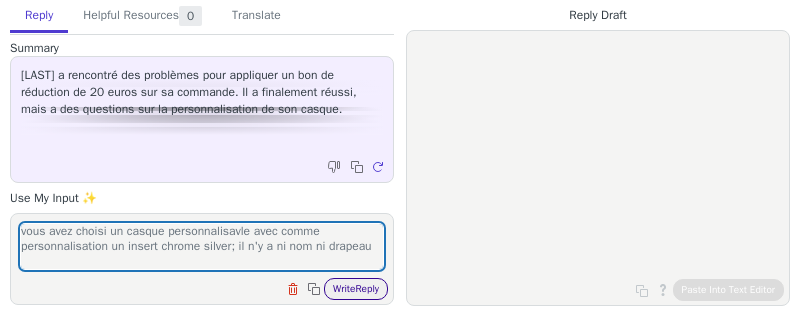 click on "Write  Reply" at bounding box center (356, 289) 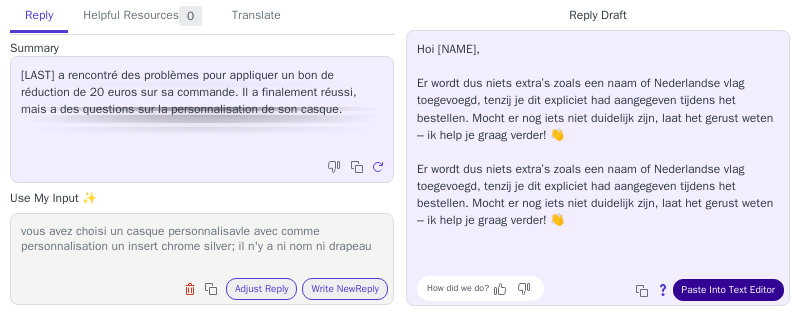 click on "Paste Into Text Editor" at bounding box center [728, 290] 